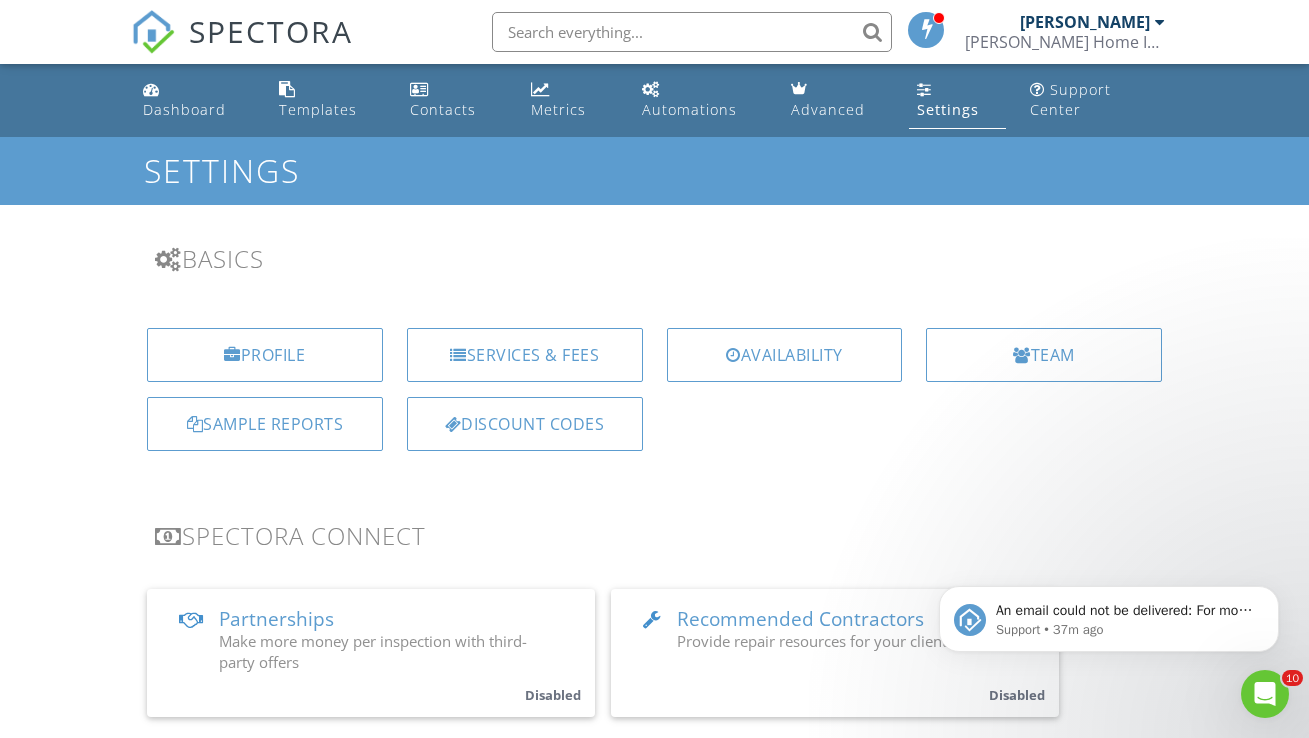 scroll, scrollTop: 0, scrollLeft: 0, axis: both 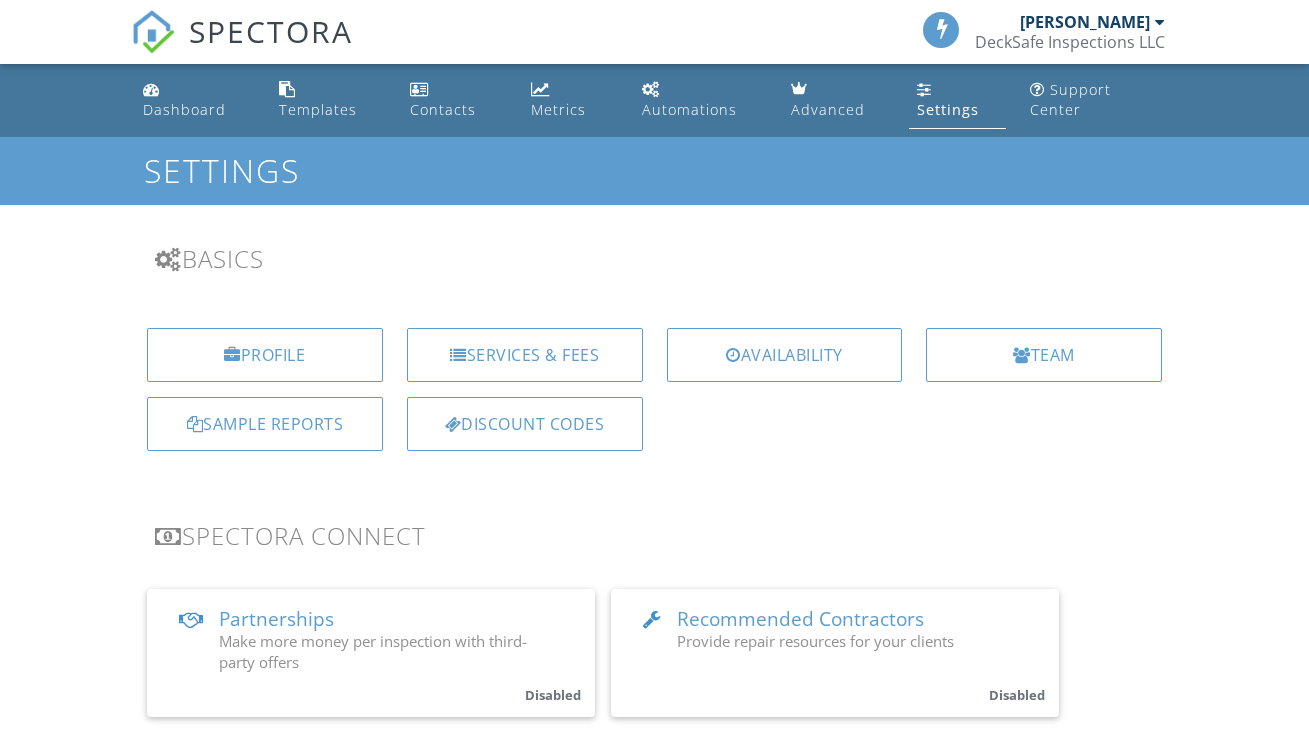 click on "Dashboard" at bounding box center [184, 109] 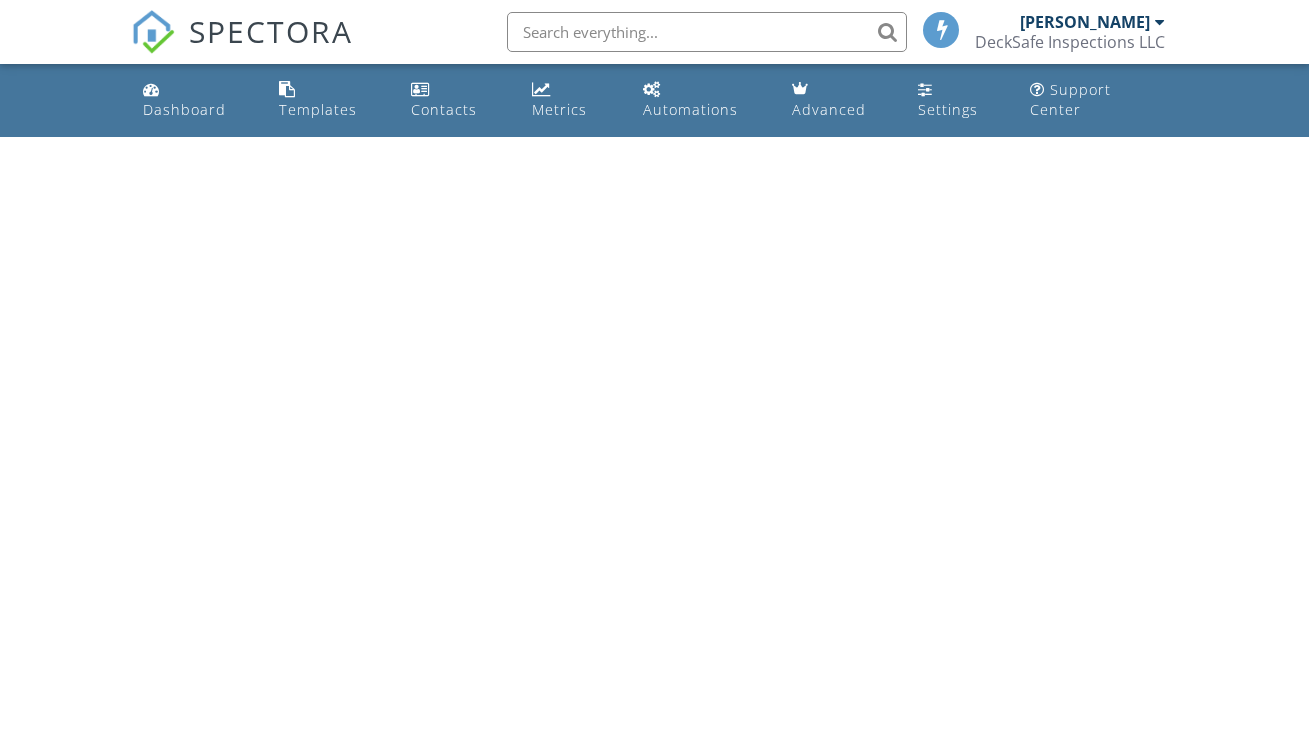 scroll, scrollTop: 0, scrollLeft: 0, axis: both 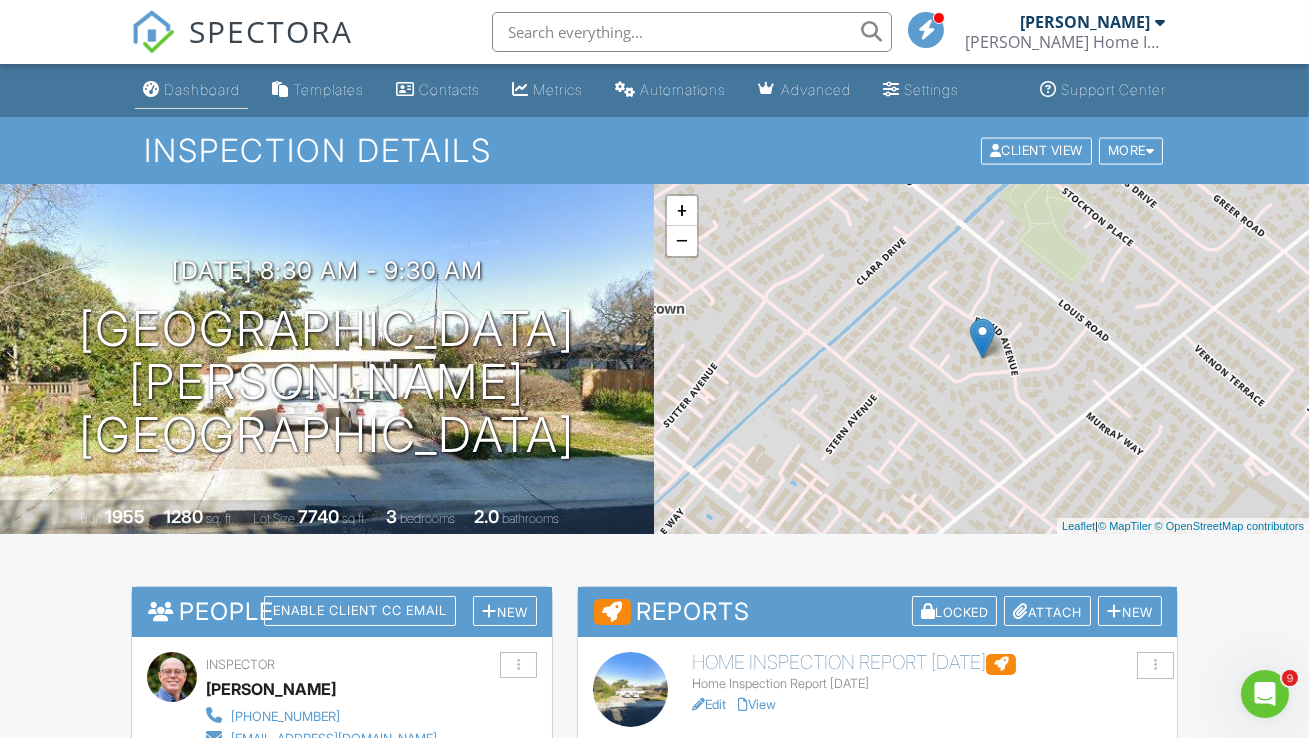 click on "Dashboard" at bounding box center [202, 89] 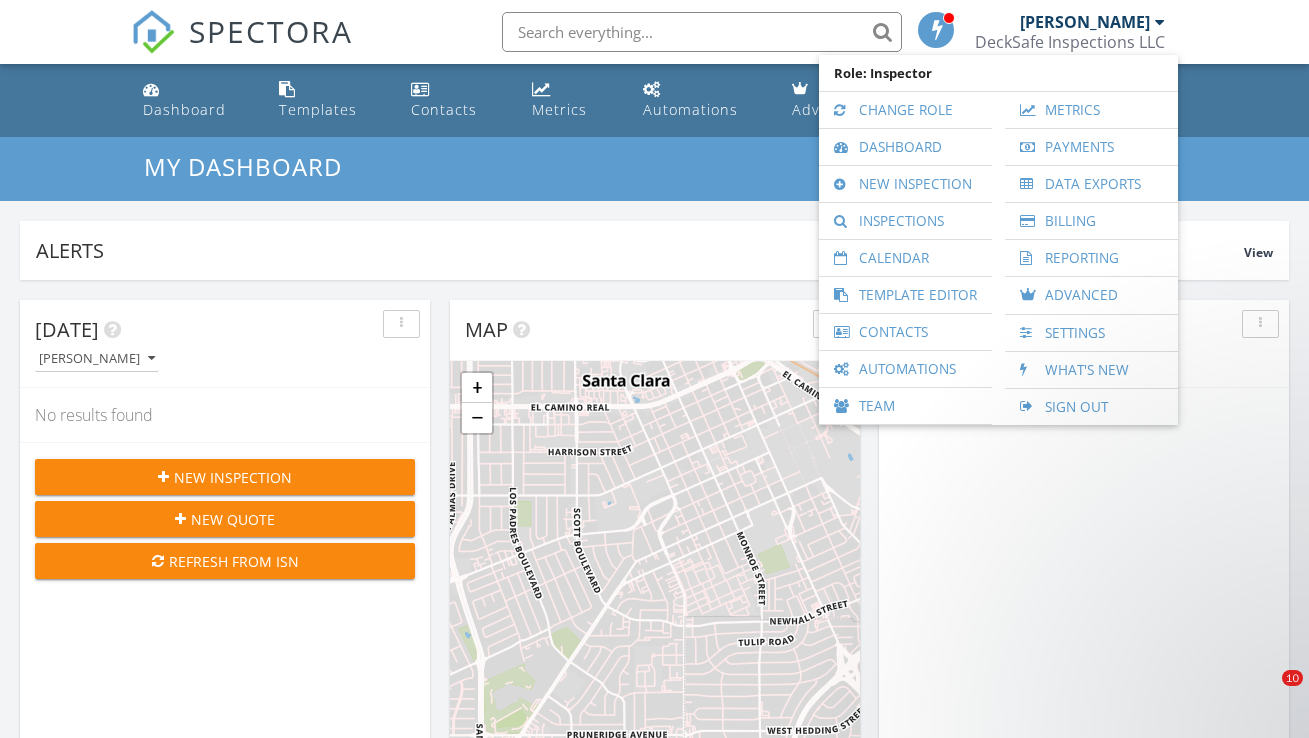 scroll, scrollTop: 818, scrollLeft: 0, axis: vertical 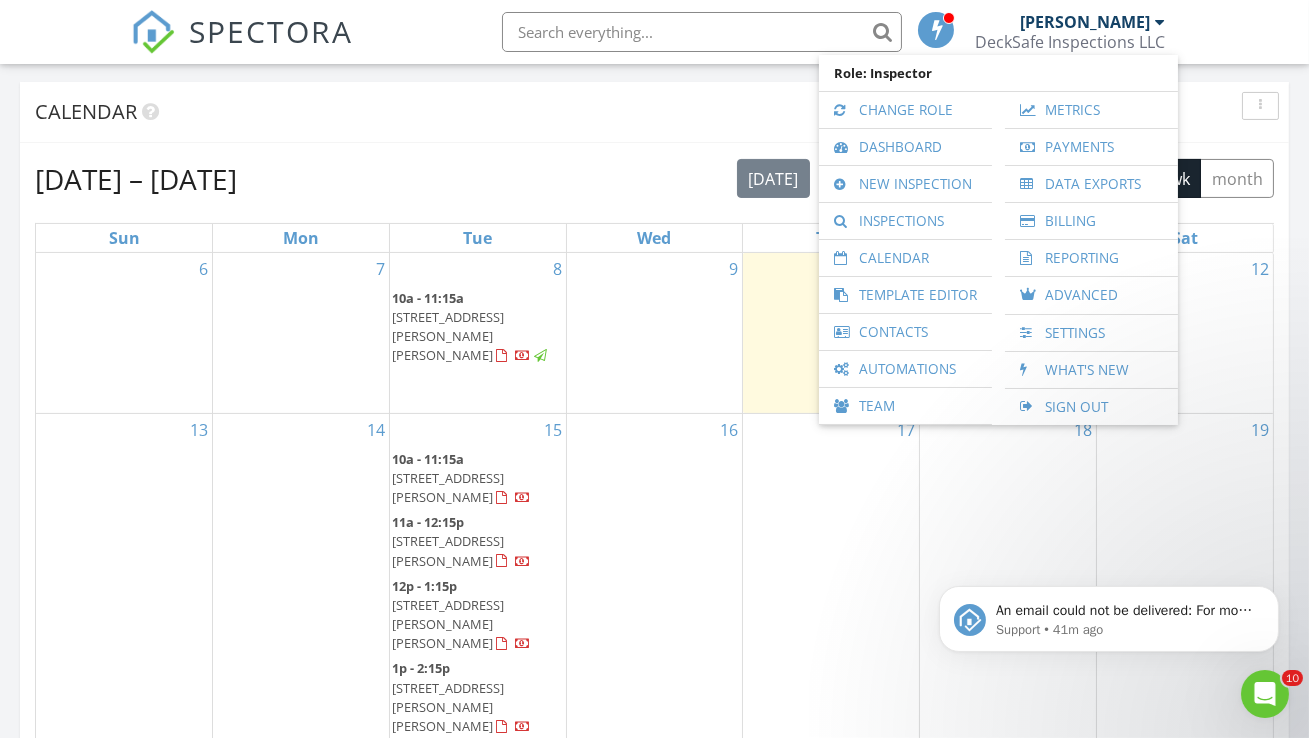 click on "Calendar" at bounding box center (654, 112) 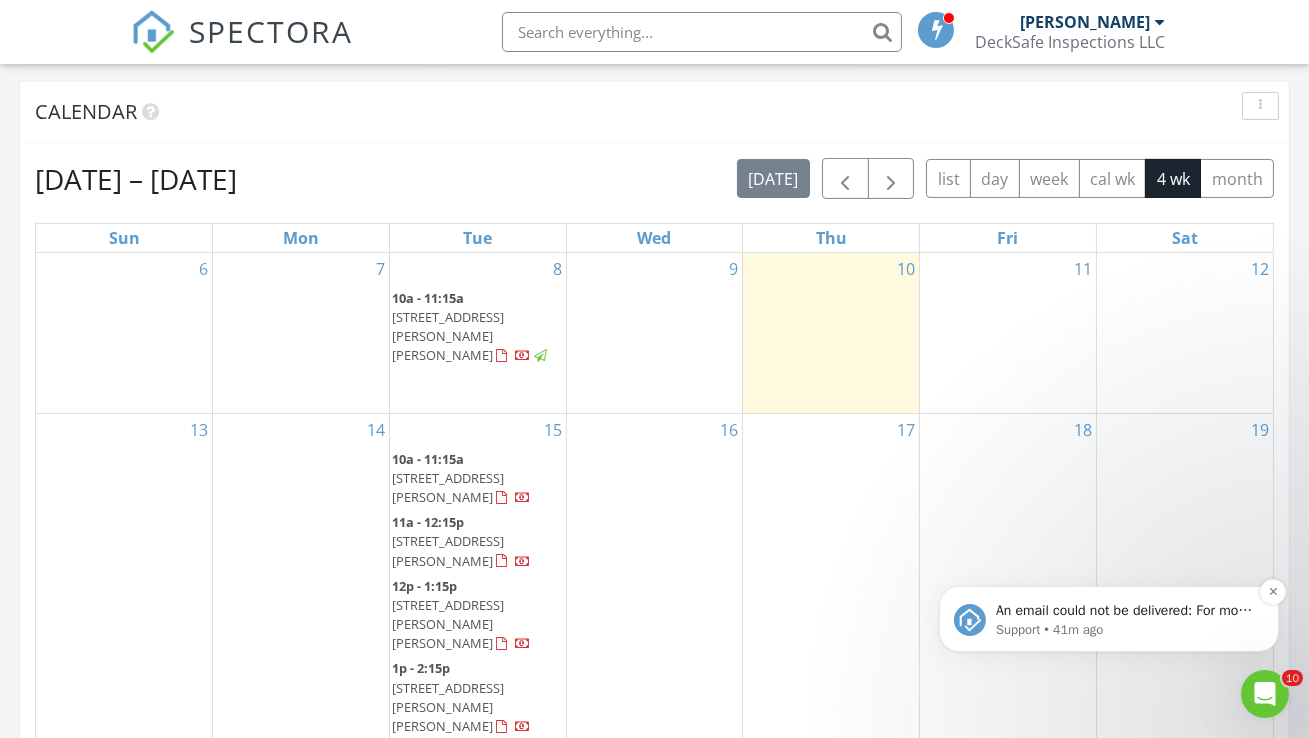 click on "An email could not be delivered:  For more information, view Why emails don't get delivered (Support Article)" at bounding box center (1124, 610) 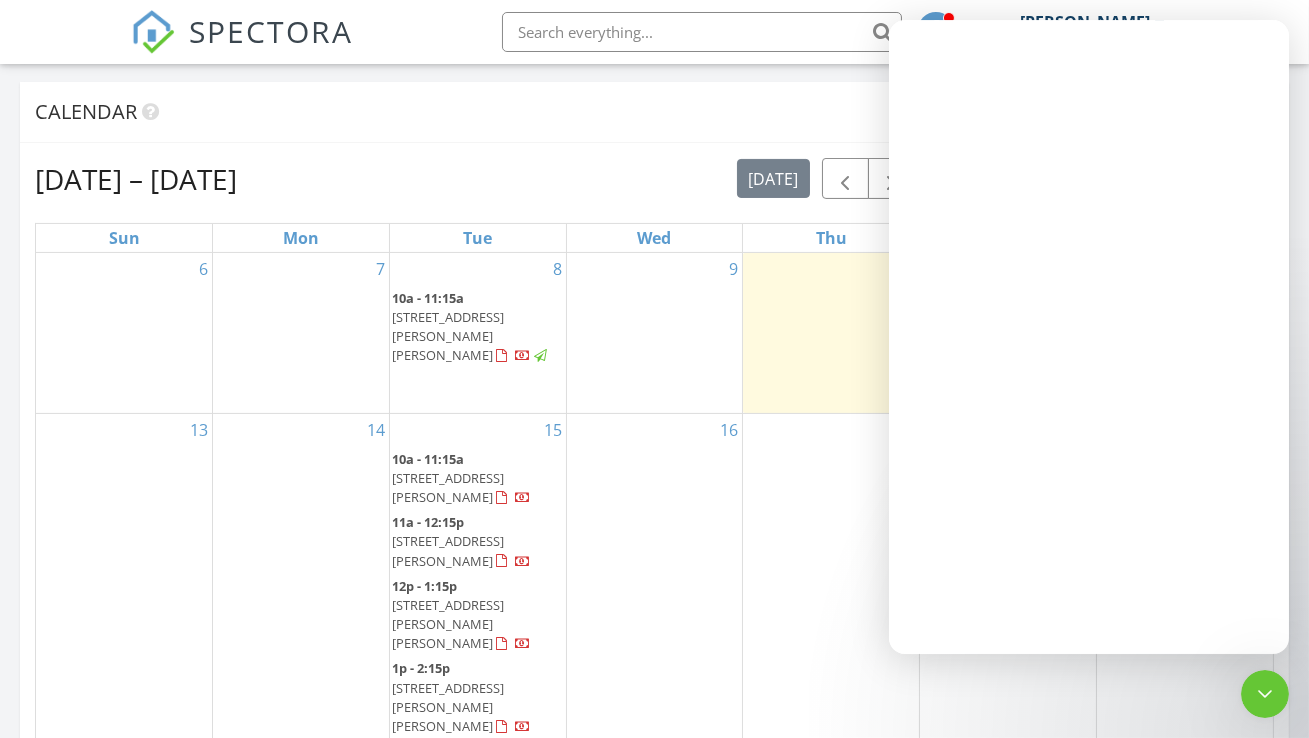 scroll, scrollTop: 0, scrollLeft: 0, axis: both 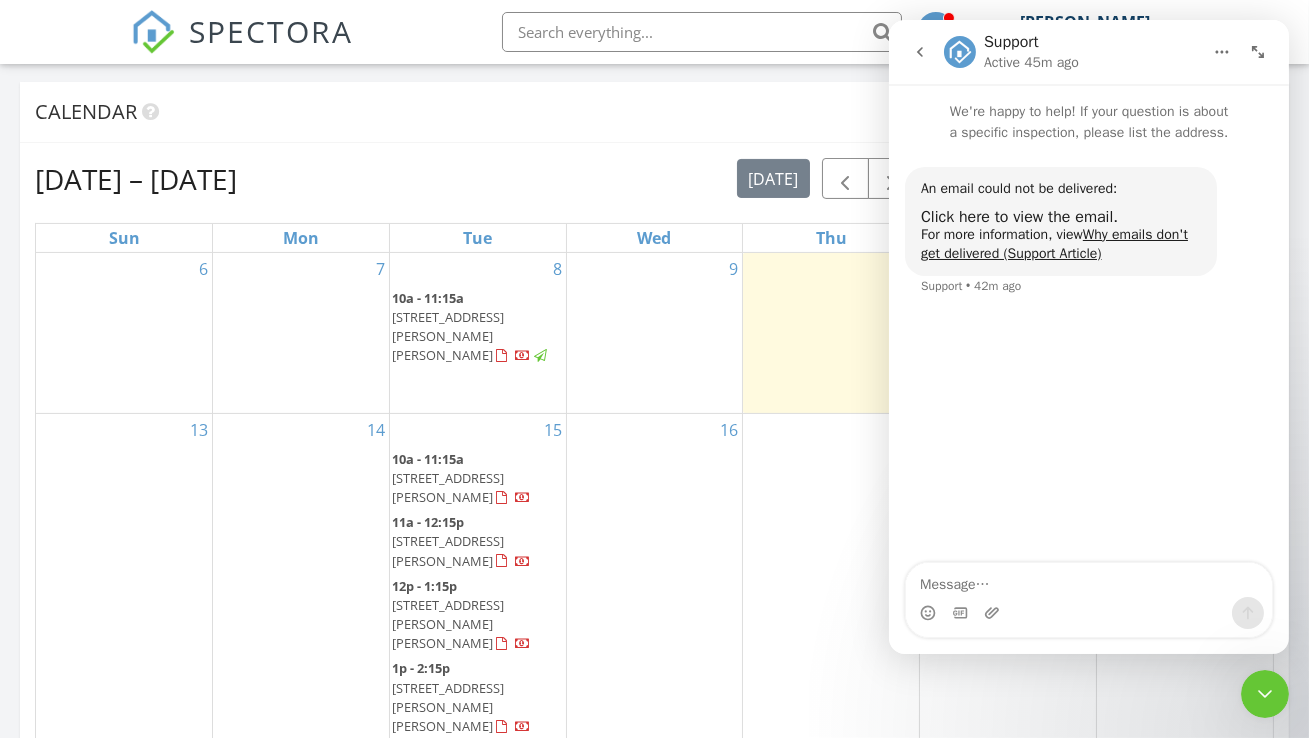click on "Jul 6 – Aug 2, 2025 today list day week cal wk 4 wk month" at bounding box center (654, 178) 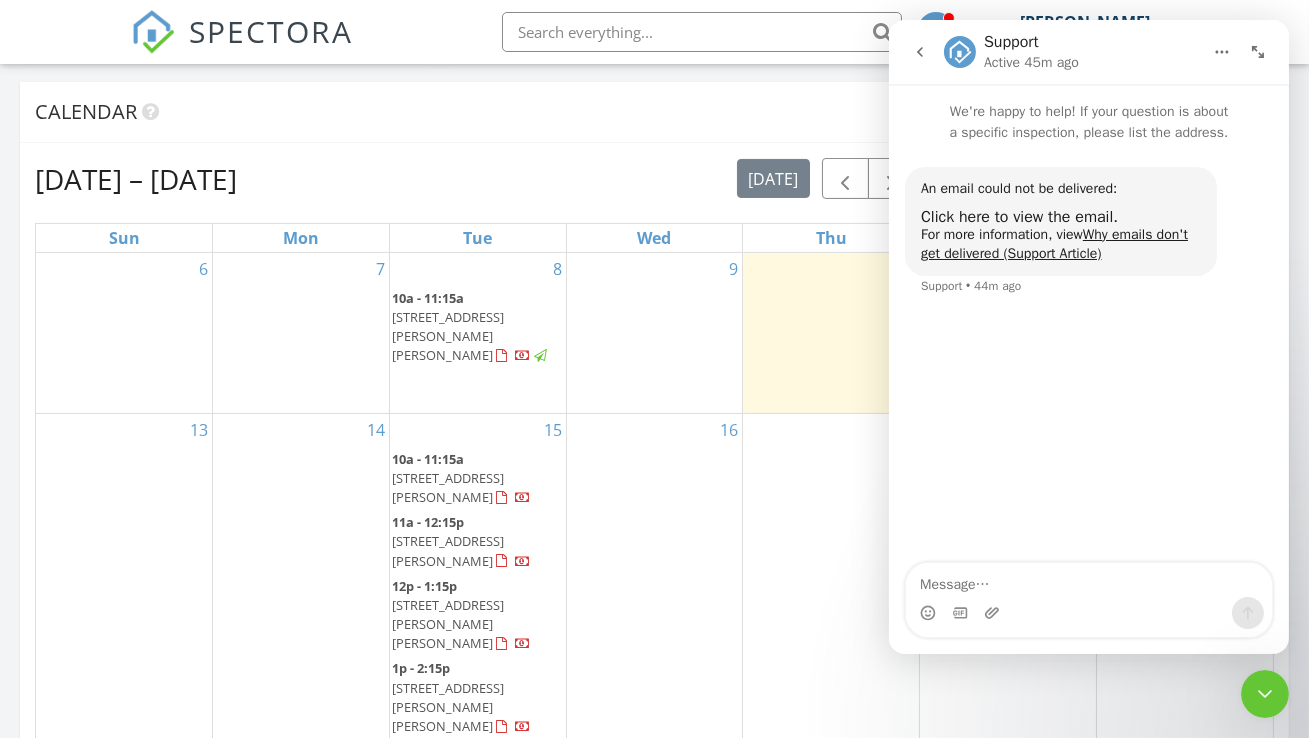 click on "Support Active 45m ago" at bounding box center (1072, 52) 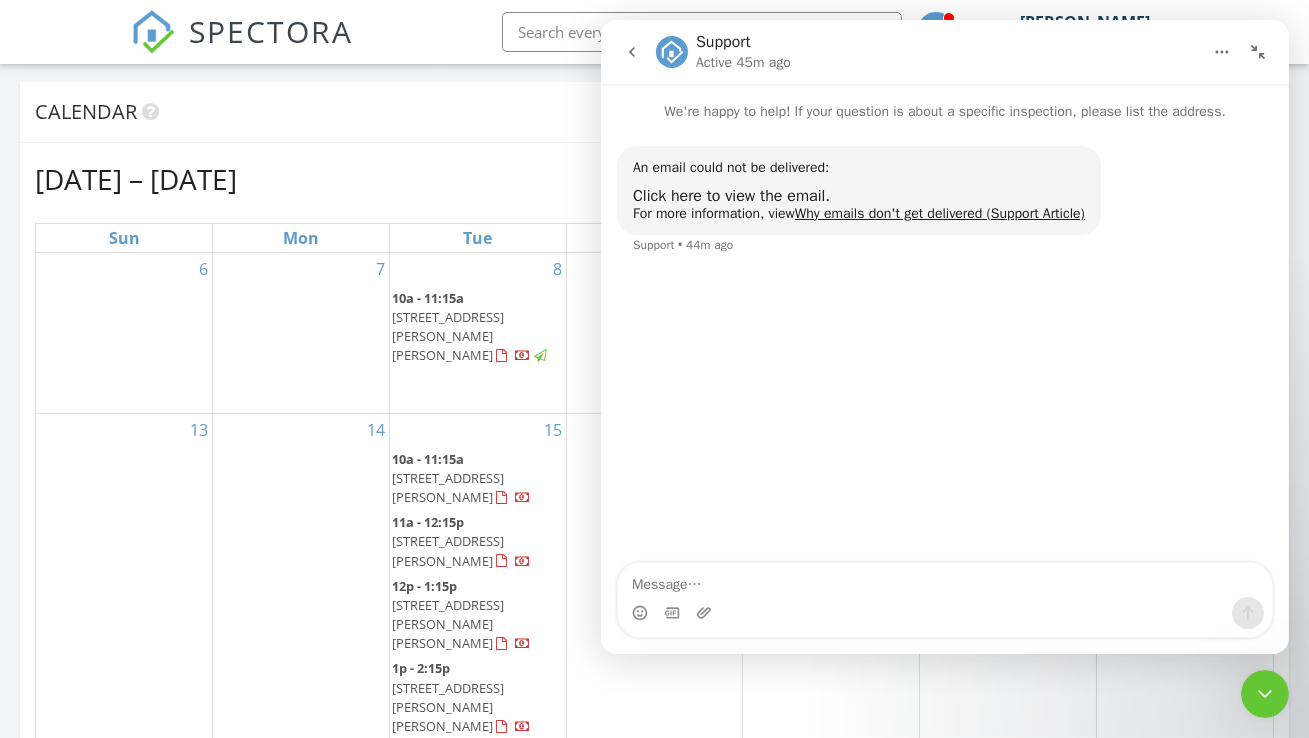 click 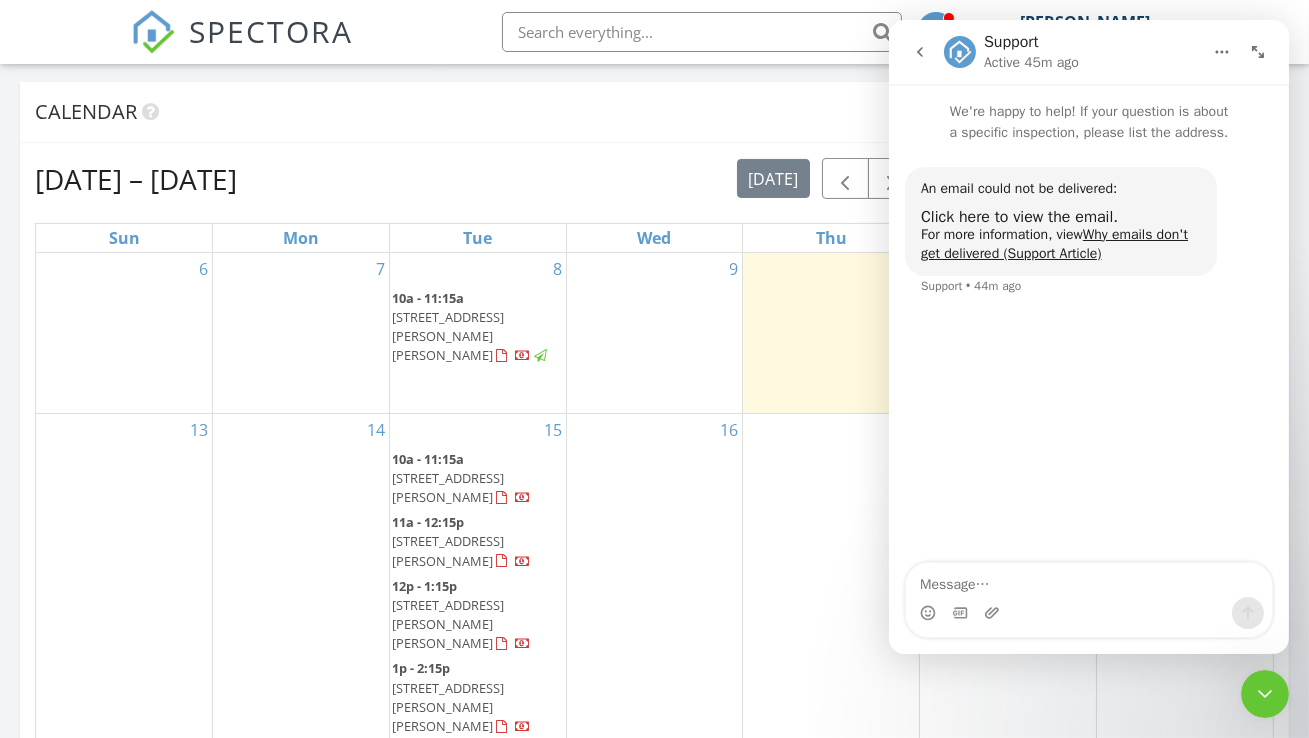 click on "An email could not be delivered: Click here to view the email. For more information, view  Why emails don't get delivered (Support Article) Support    •   44m ago" at bounding box center [1088, 354] 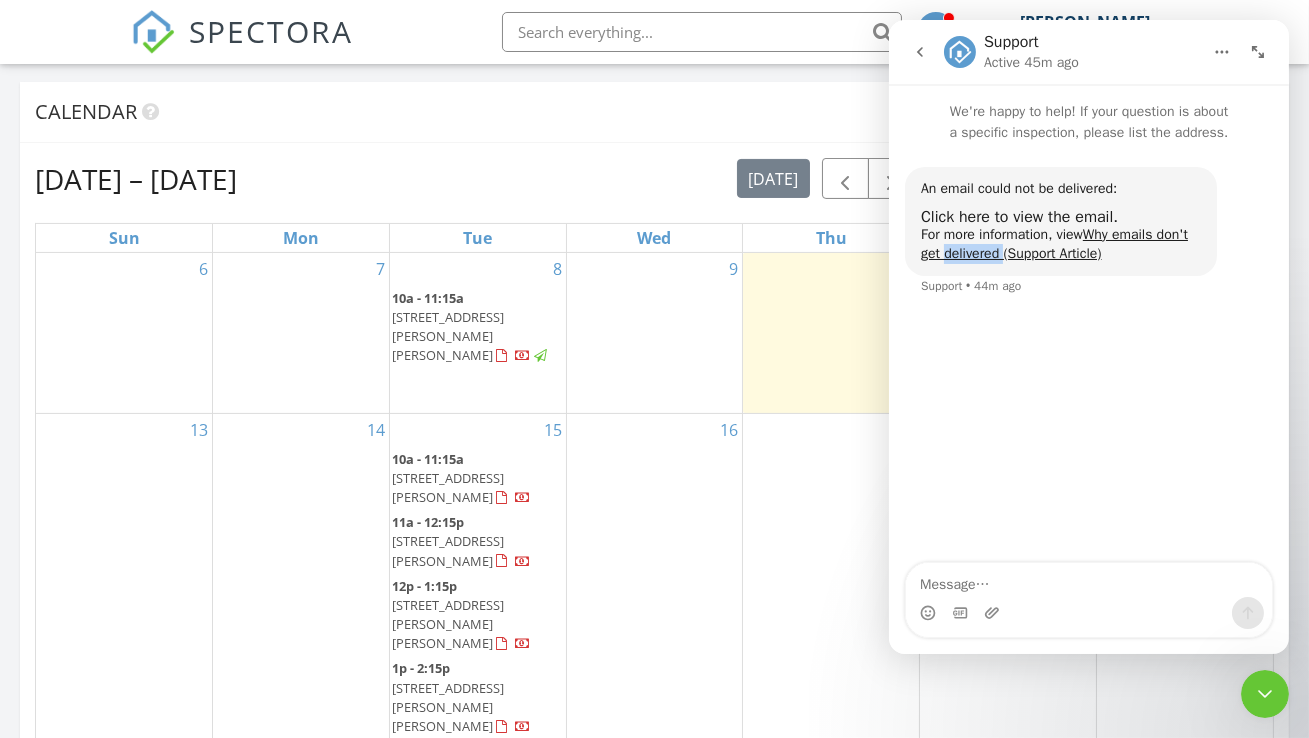 click on "An email could not be delivered: Click here to view the email. For more information, view  Why emails don't get delivered (Support Article) Support    •   44m ago" at bounding box center [1088, 354] 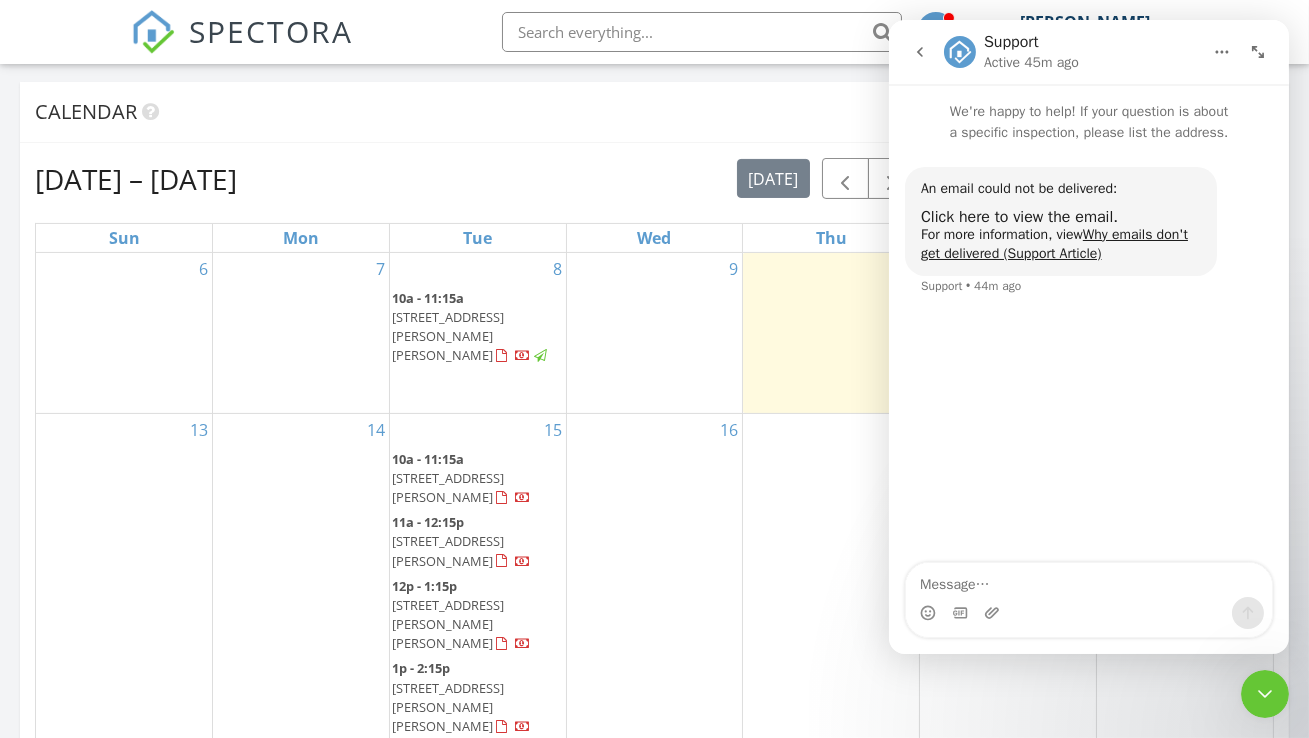 click on "Support Active 45m ago" at bounding box center [1032, 52] 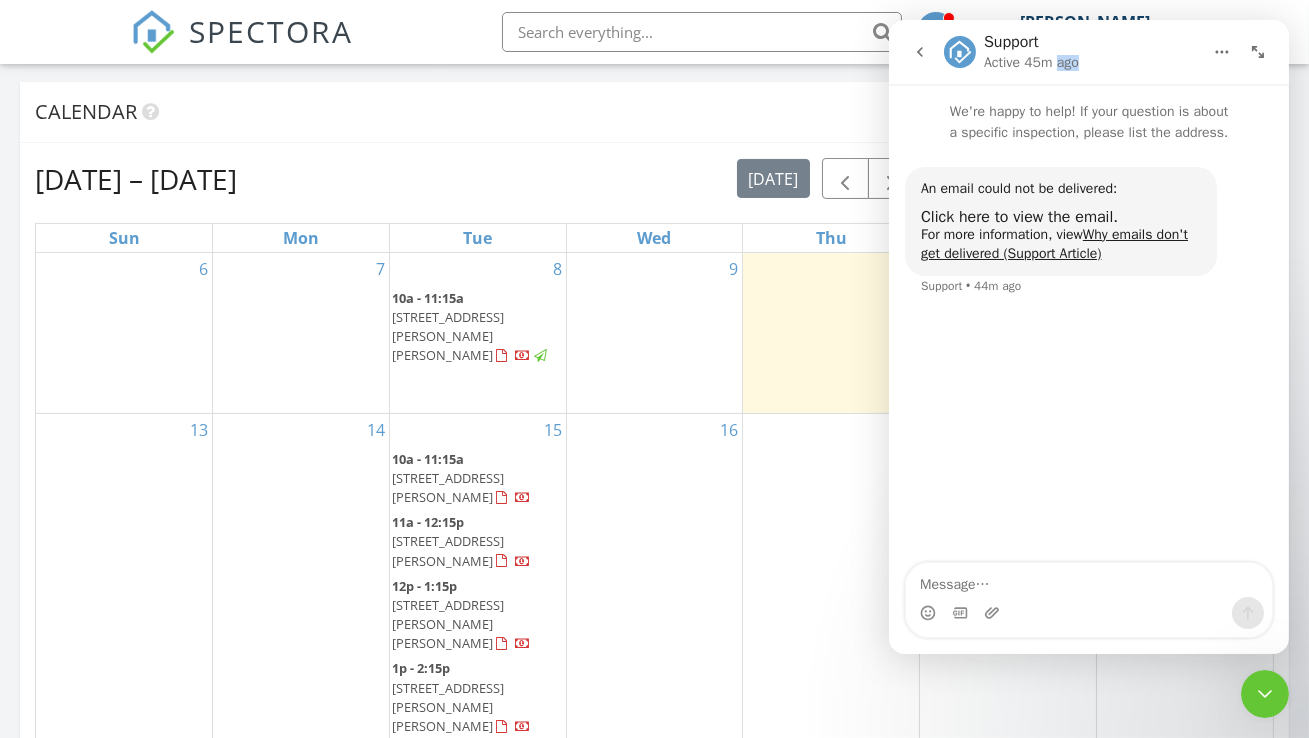 click on "Support Active 45m ago" at bounding box center [1032, 52] 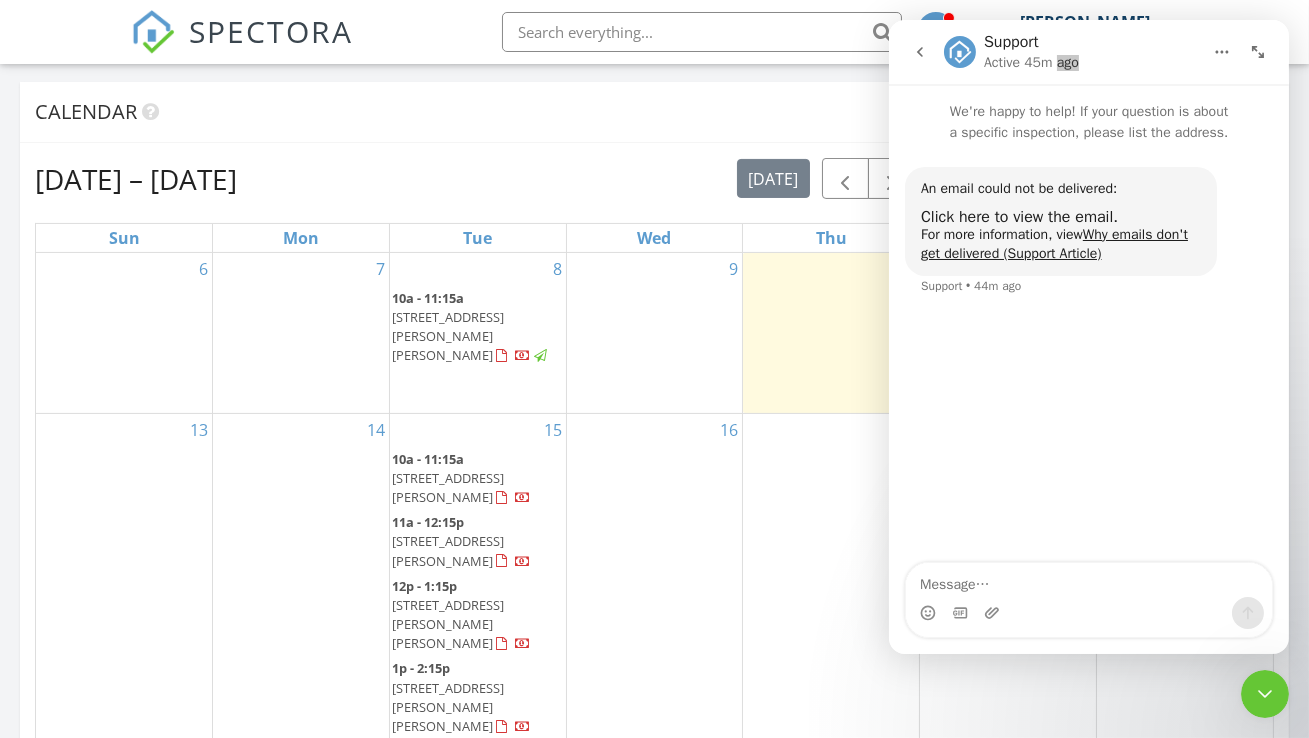 click 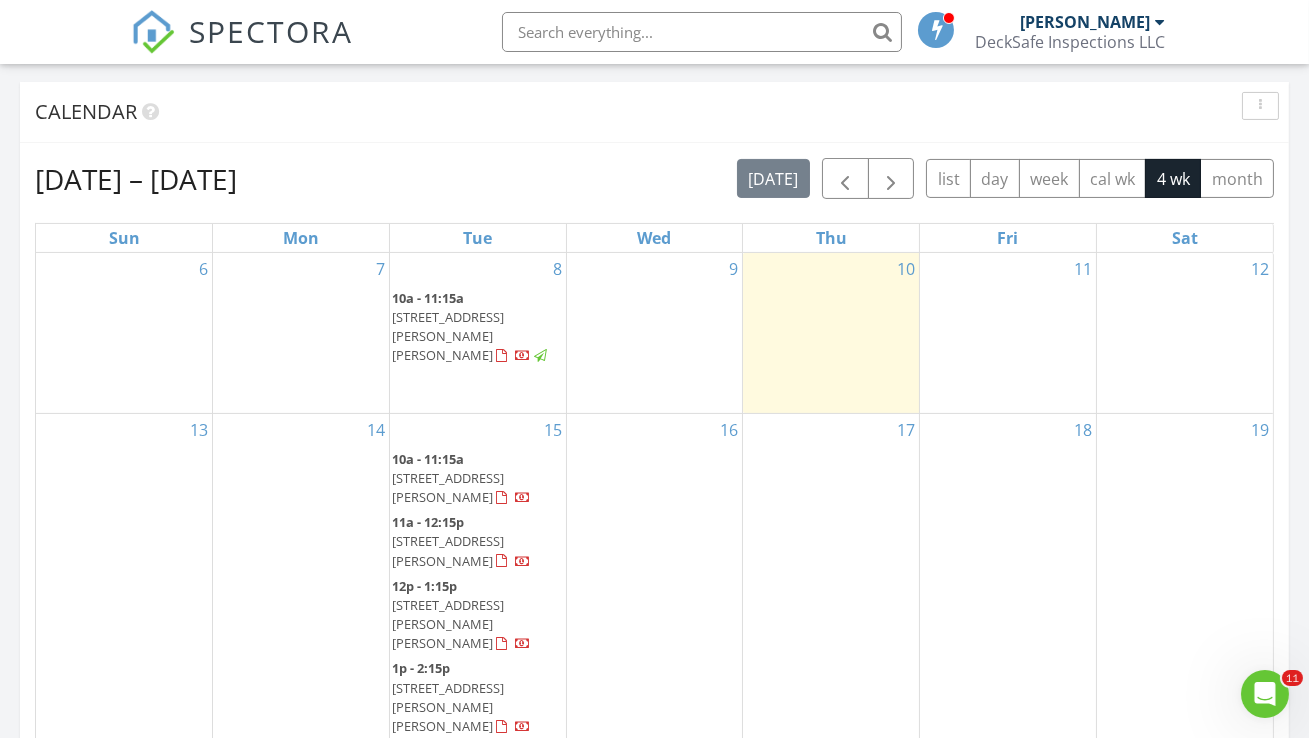 scroll, scrollTop: 0, scrollLeft: 0, axis: both 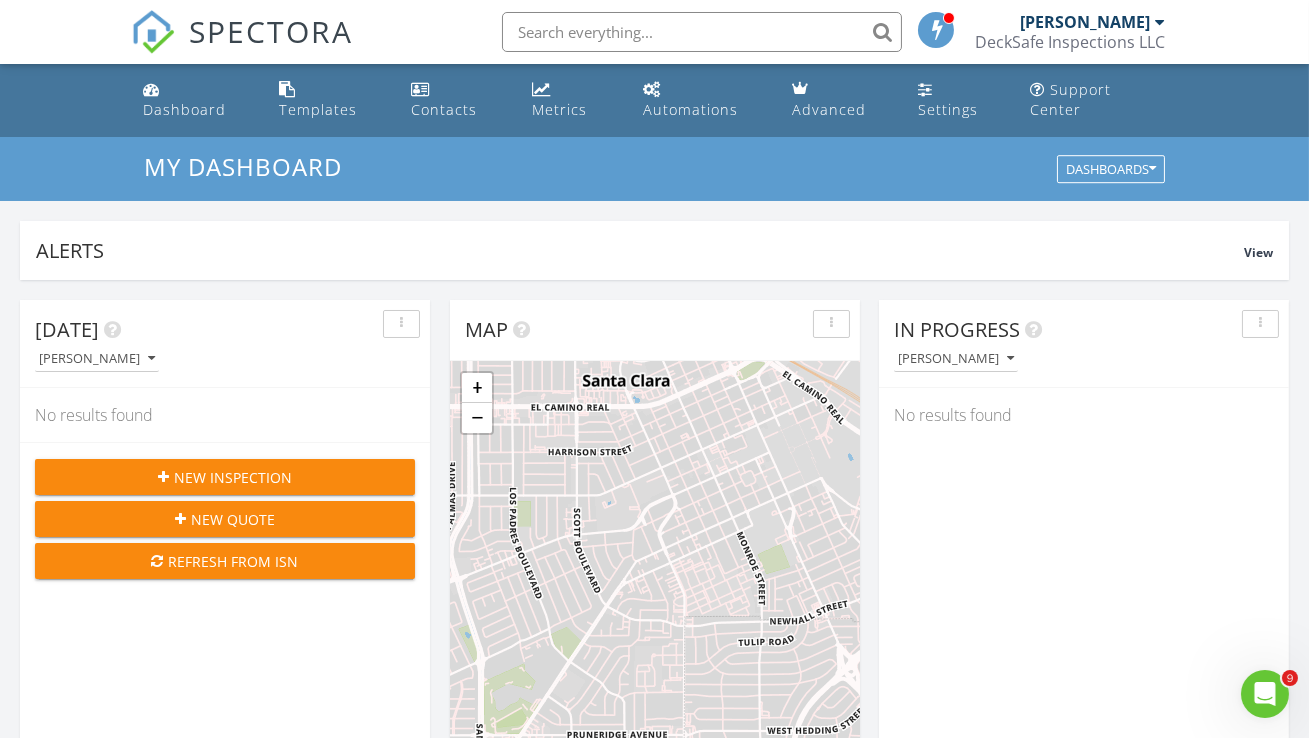 click on "DeckSafe Inspections LLC" at bounding box center [1070, 42] 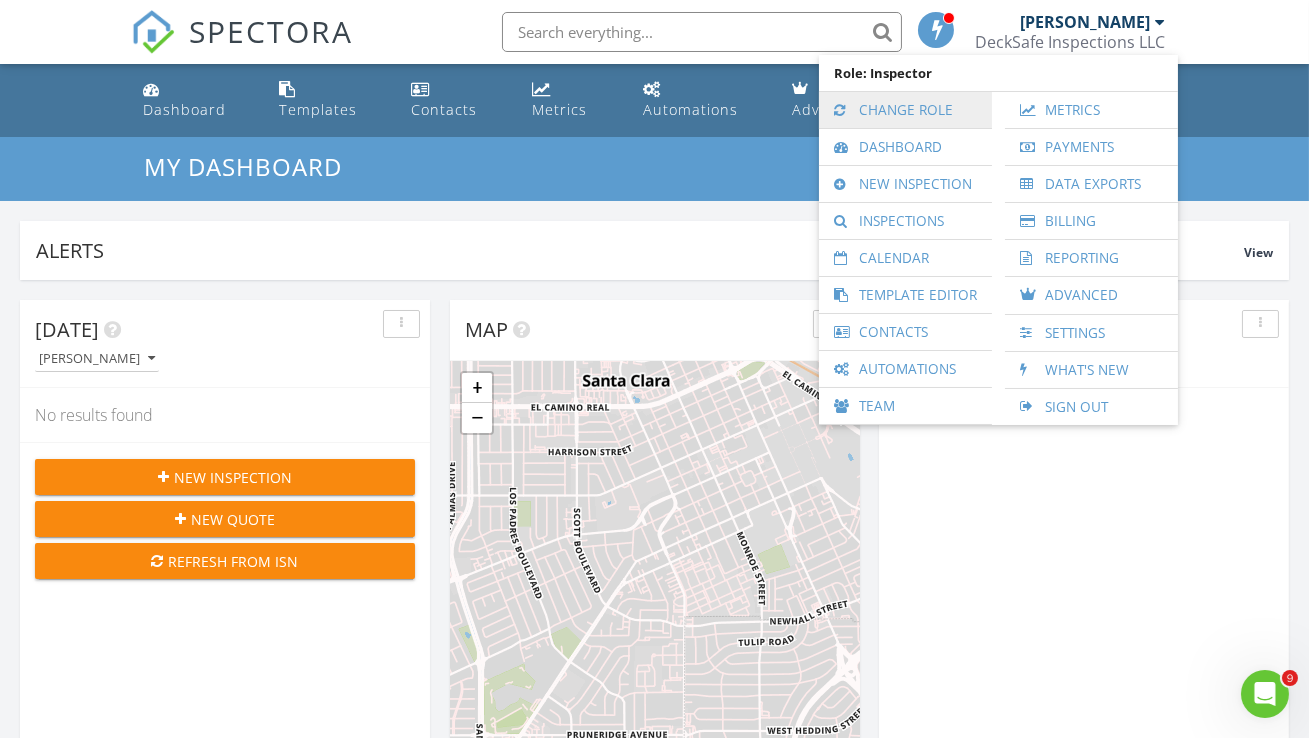 click on "Change Role" at bounding box center (905, 110) 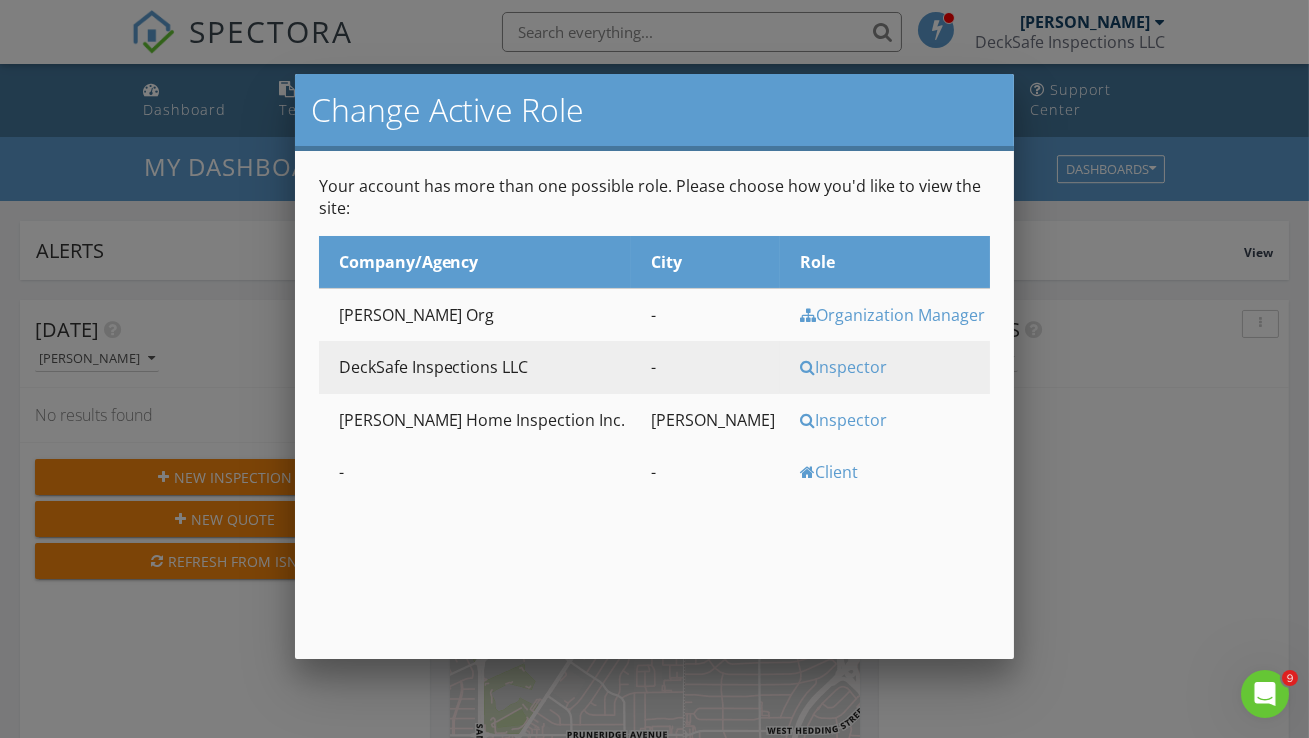 click on "Inspector" at bounding box center [892, 420] 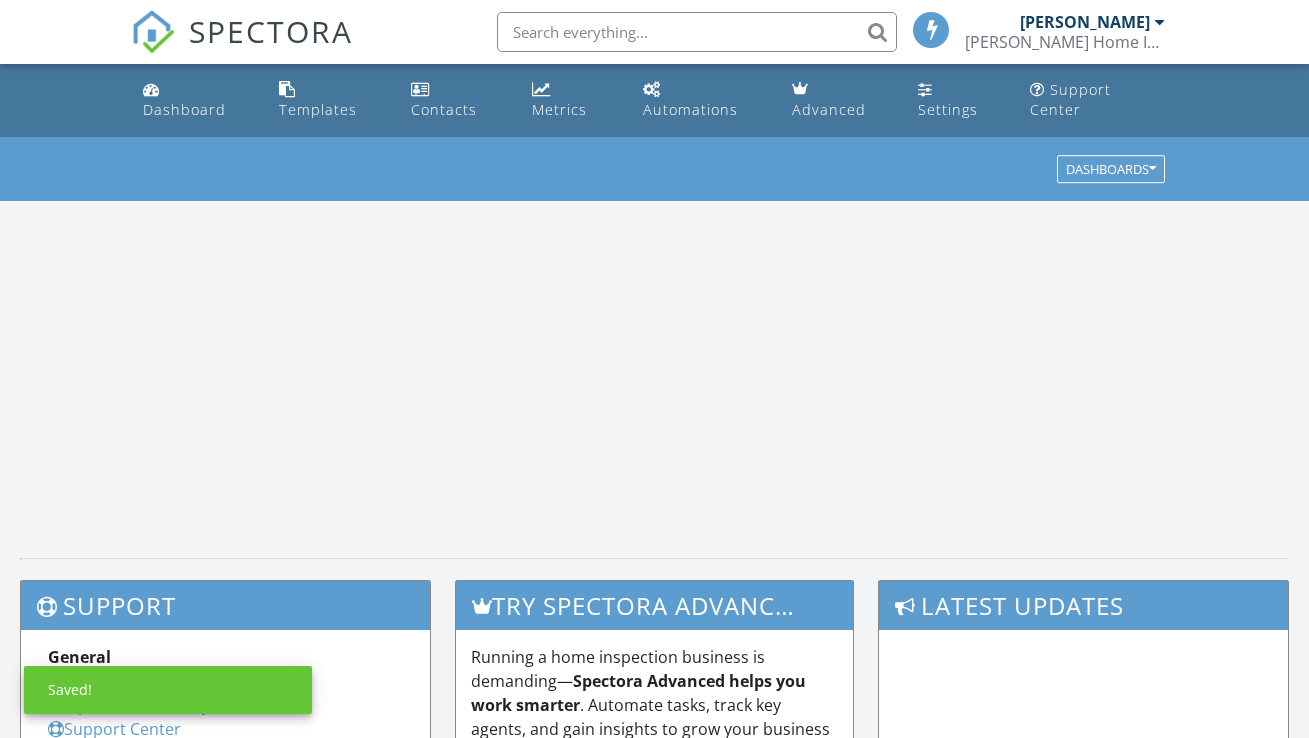 scroll, scrollTop: 0, scrollLeft: 0, axis: both 